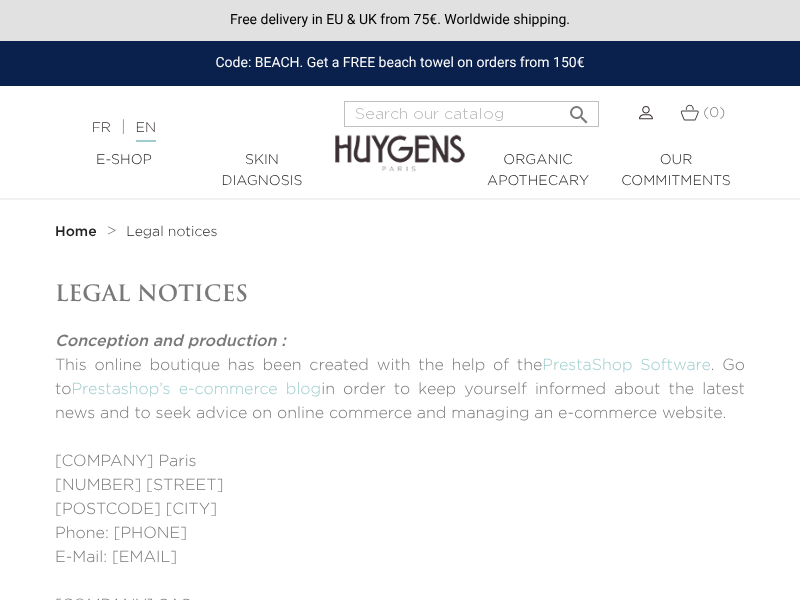 scroll, scrollTop: 0, scrollLeft: 0, axis: both 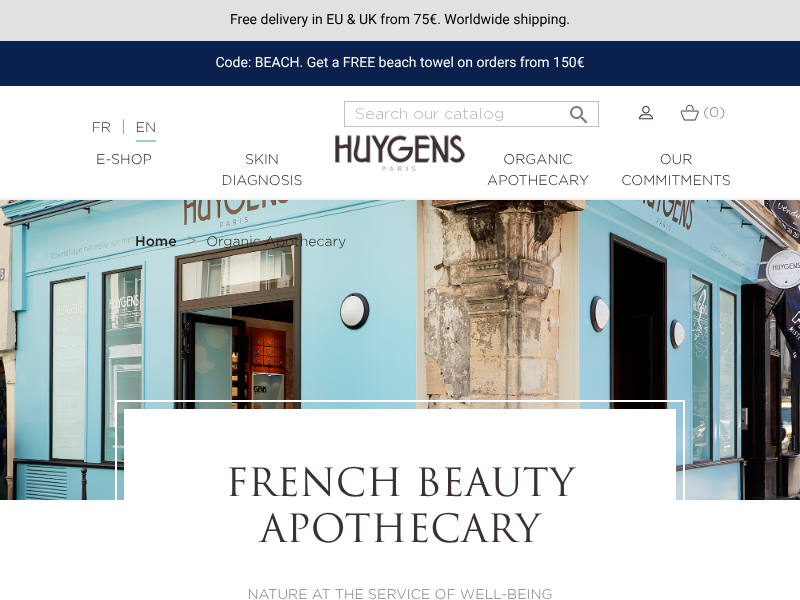 select on "FR" 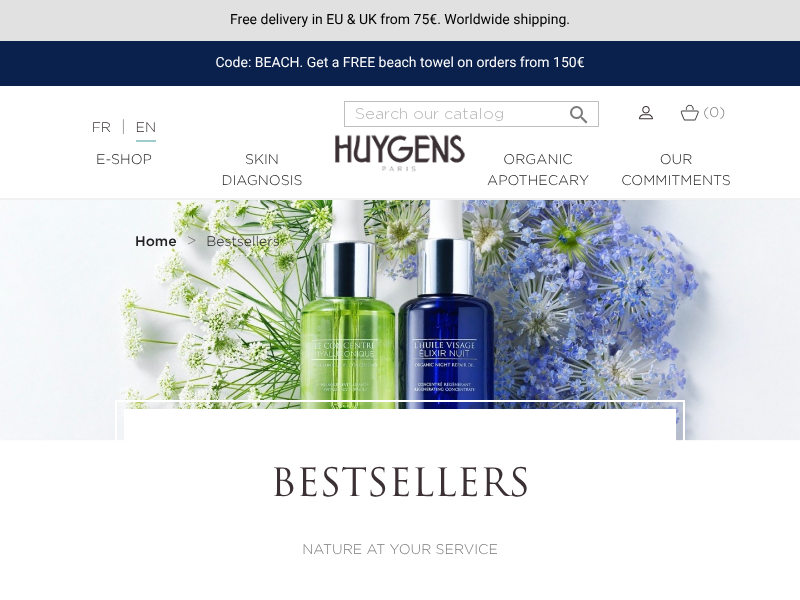 scroll, scrollTop: 0, scrollLeft: 0, axis: both 